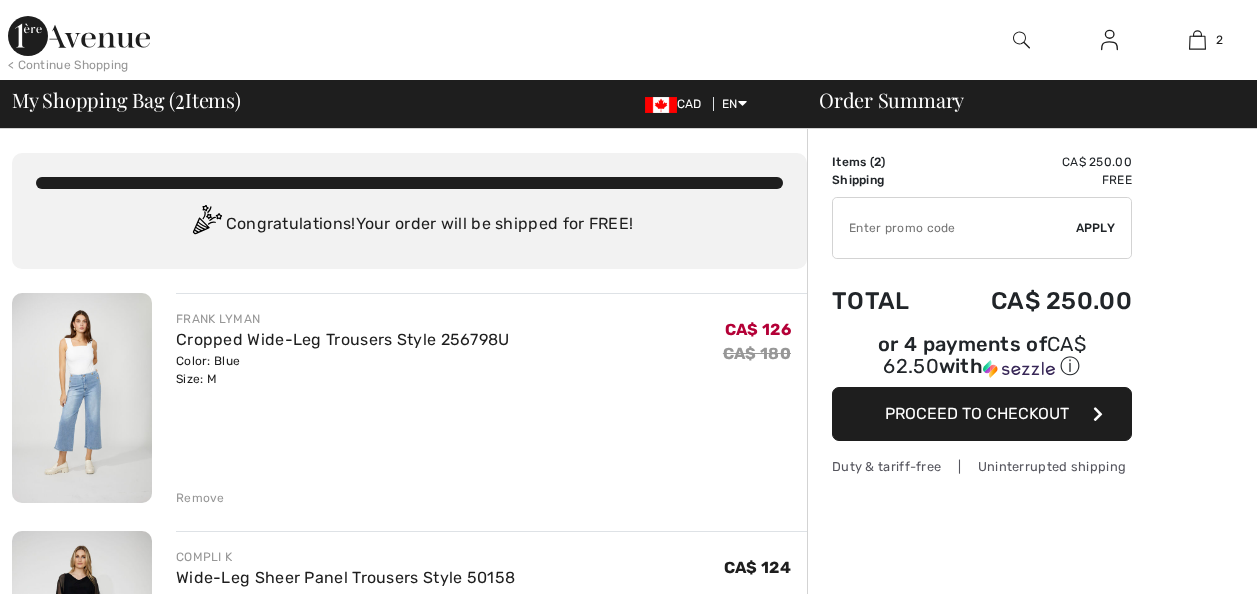 scroll, scrollTop: 0, scrollLeft: 0, axis: both 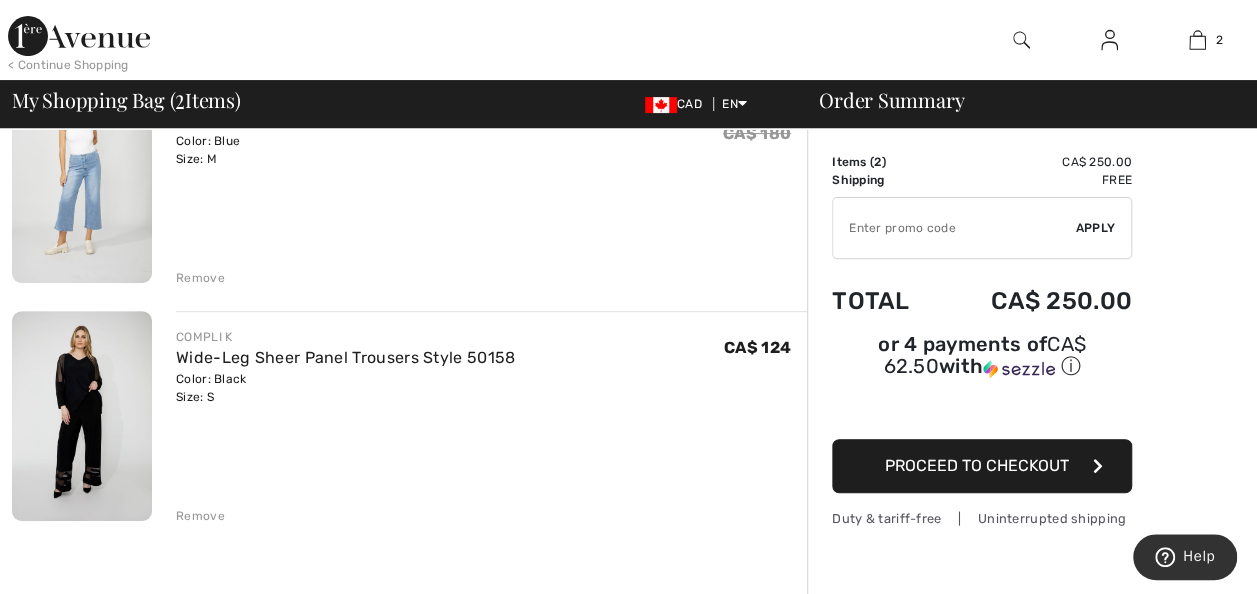 click at bounding box center [1098, 466] 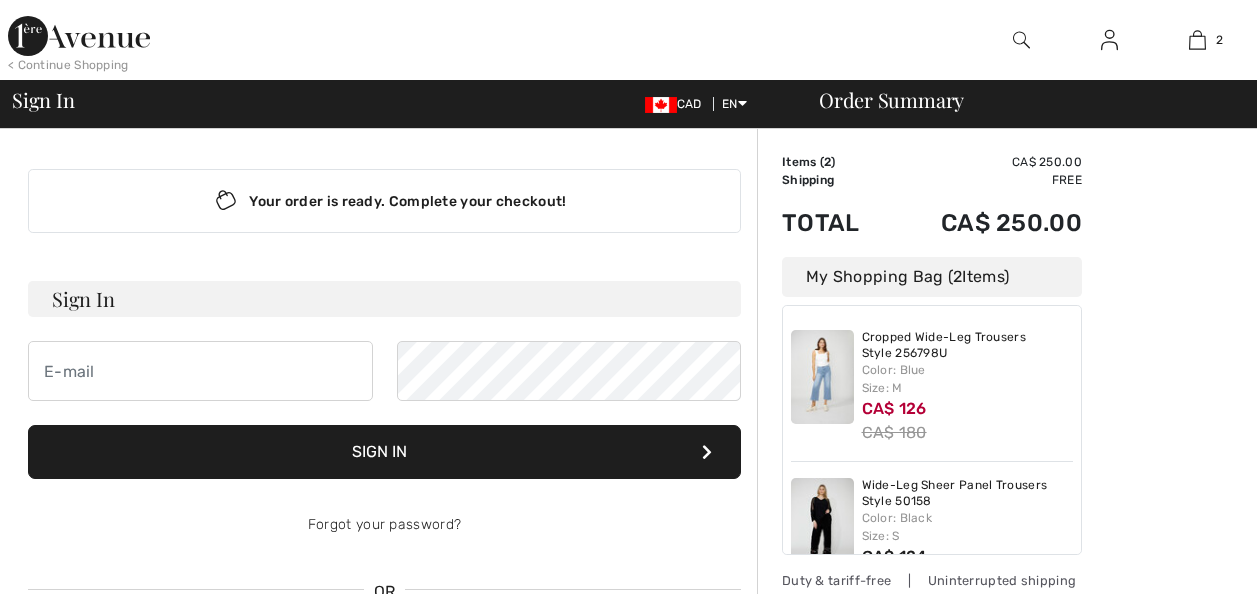 scroll, scrollTop: 0, scrollLeft: 0, axis: both 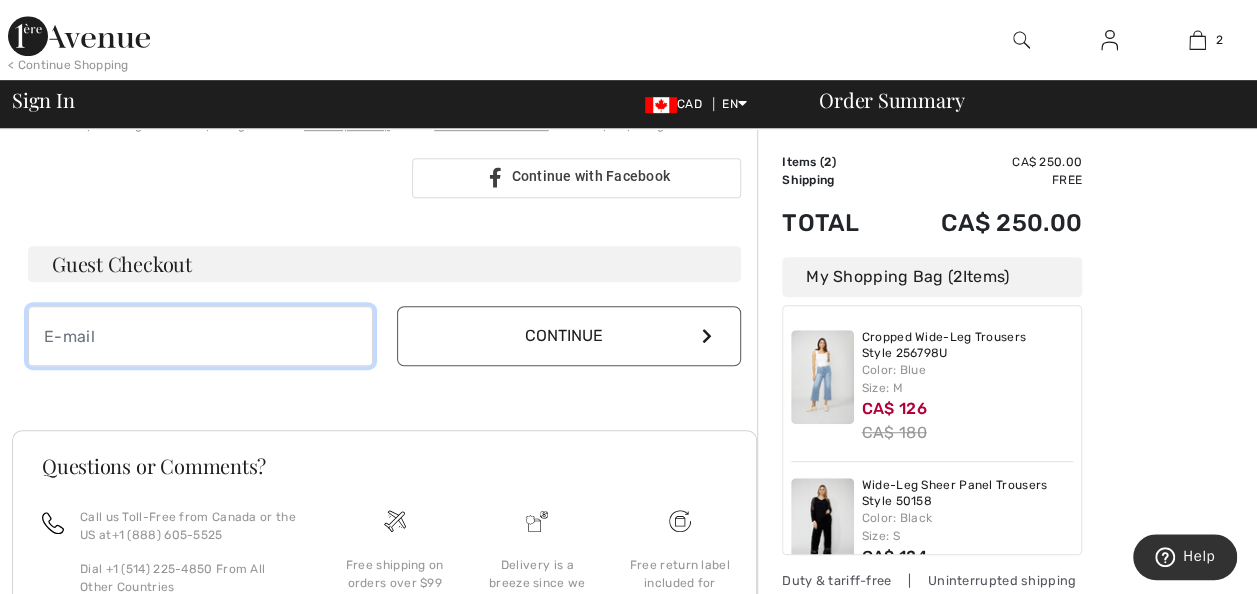 click at bounding box center [200, 336] 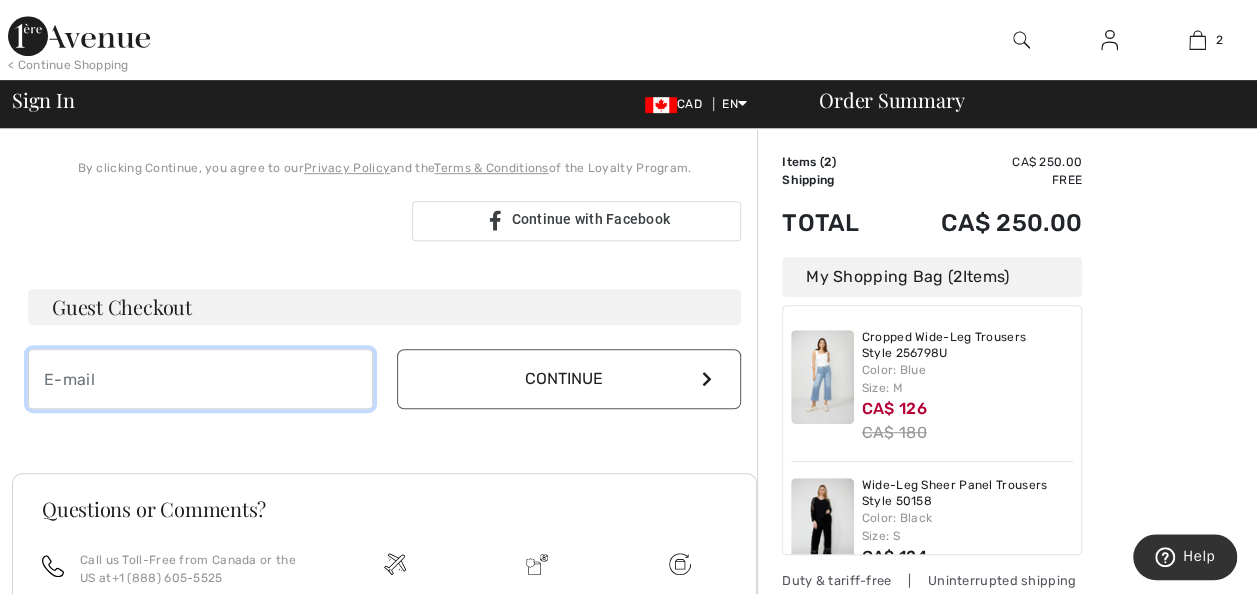 scroll, scrollTop: 412, scrollLeft: 0, axis: vertical 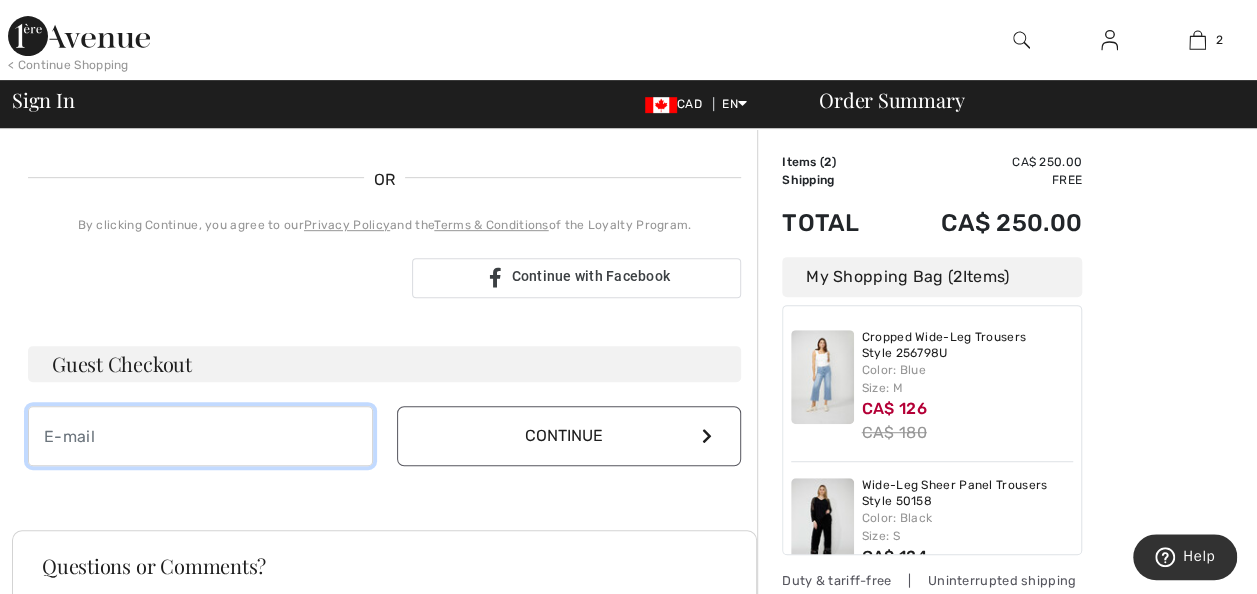 click at bounding box center (200, 436) 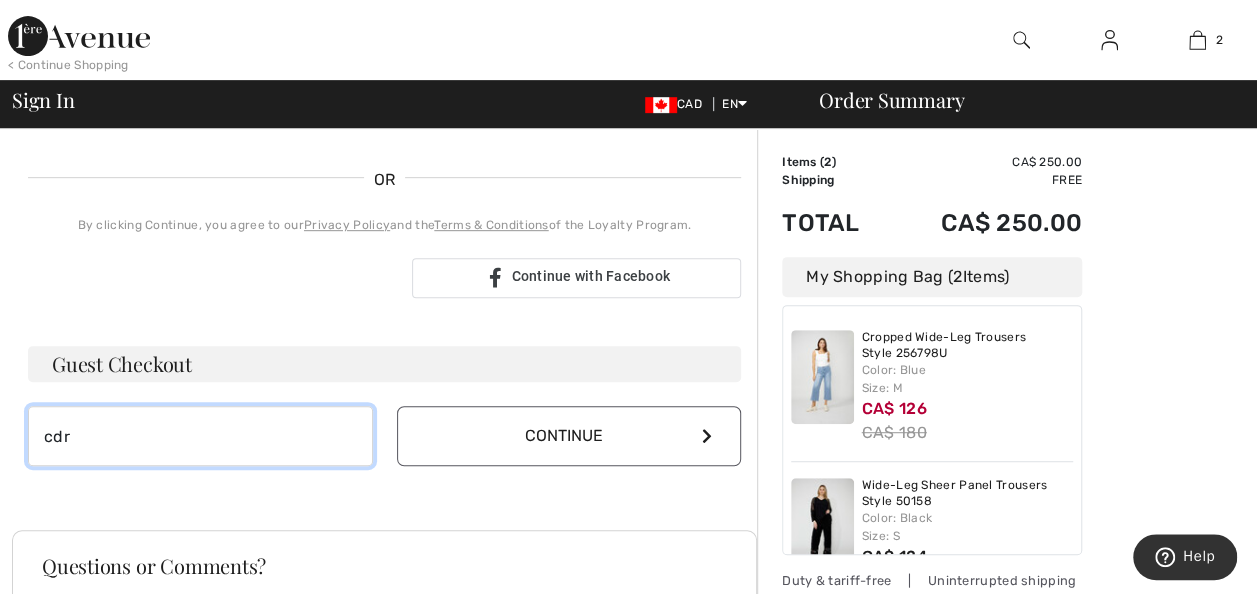 click on "cdr" at bounding box center [200, 436] 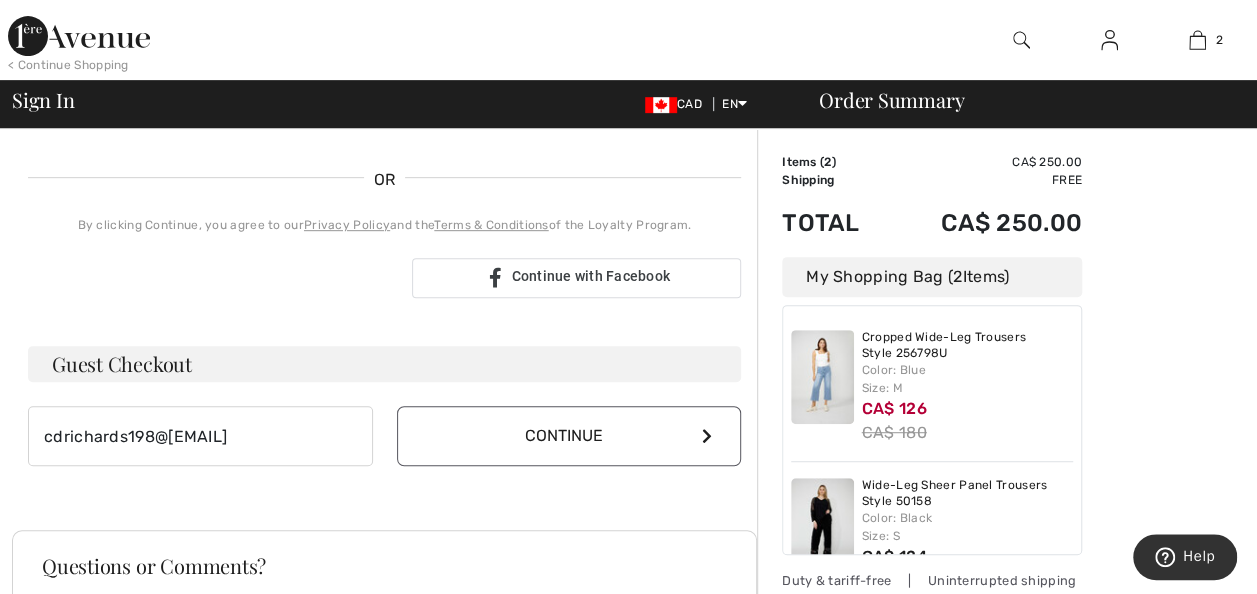 click at bounding box center (707, 436) 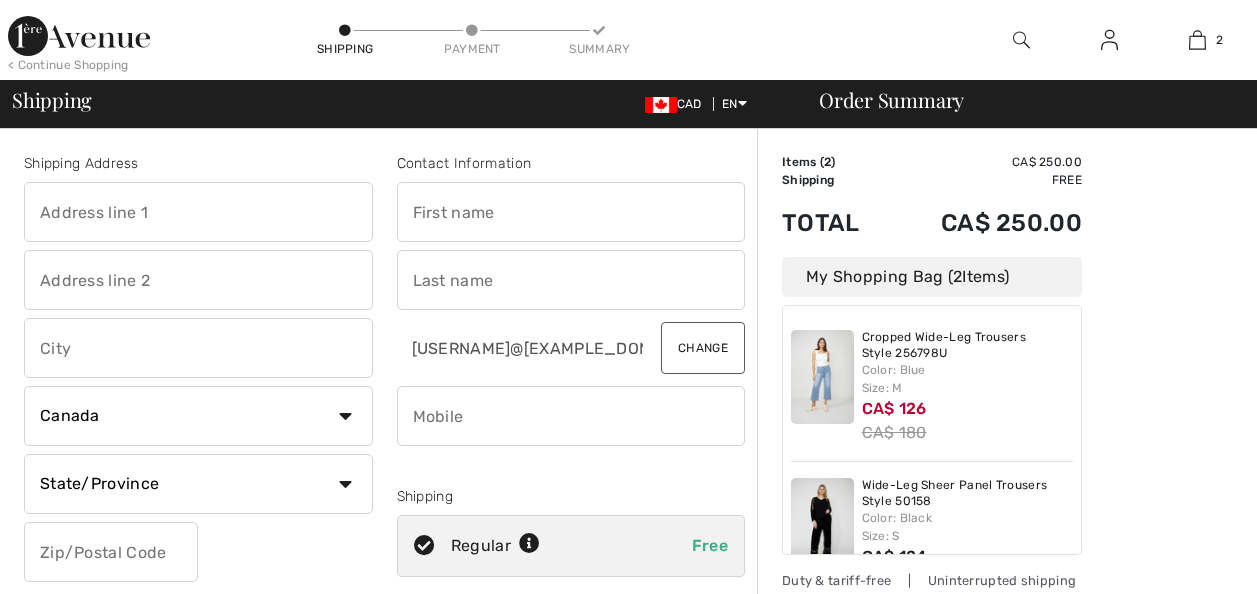 scroll, scrollTop: 0, scrollLeft: 0, axis: both 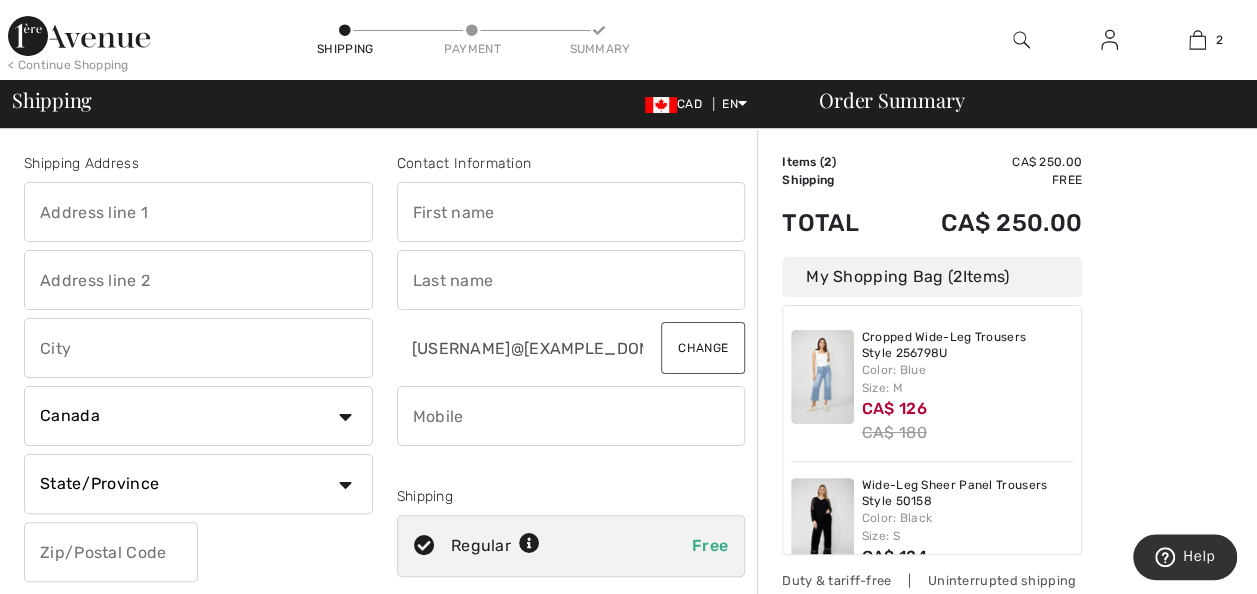 click at bounding box center [571, 212] 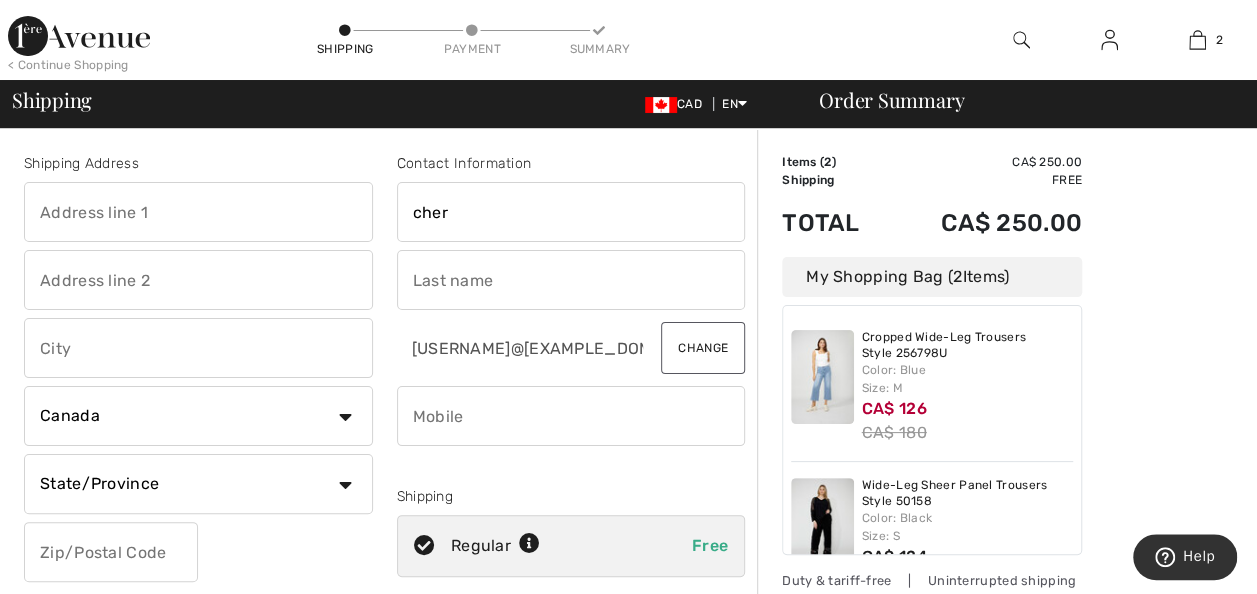 type on "[FIRST]" 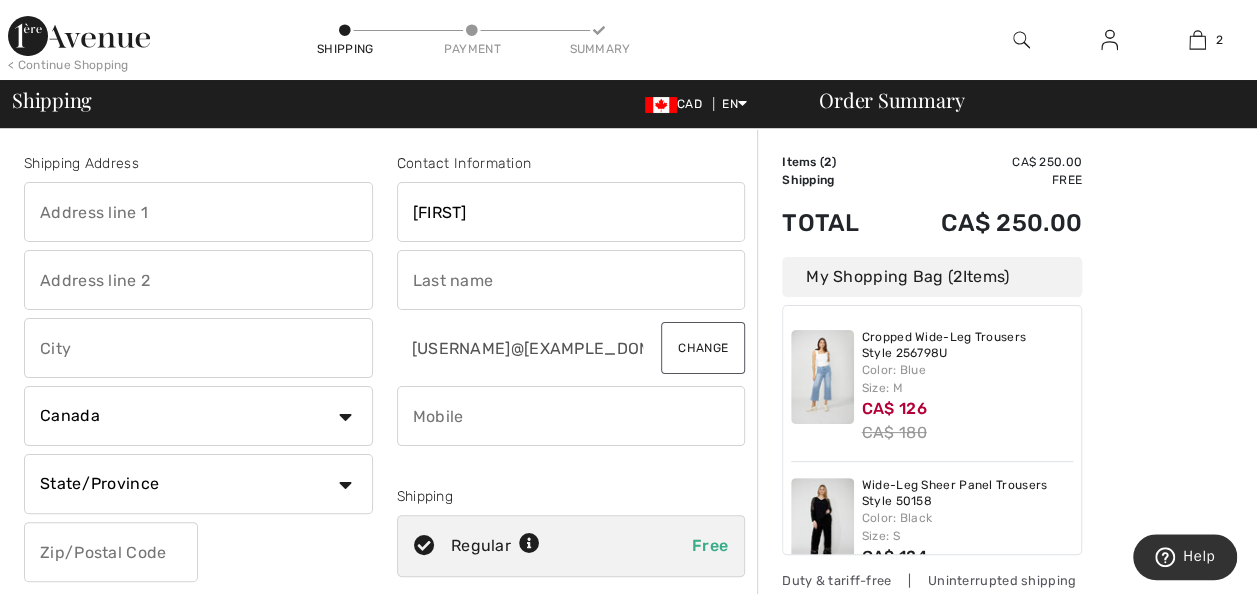 type on "[NUMBER] [STREET]" 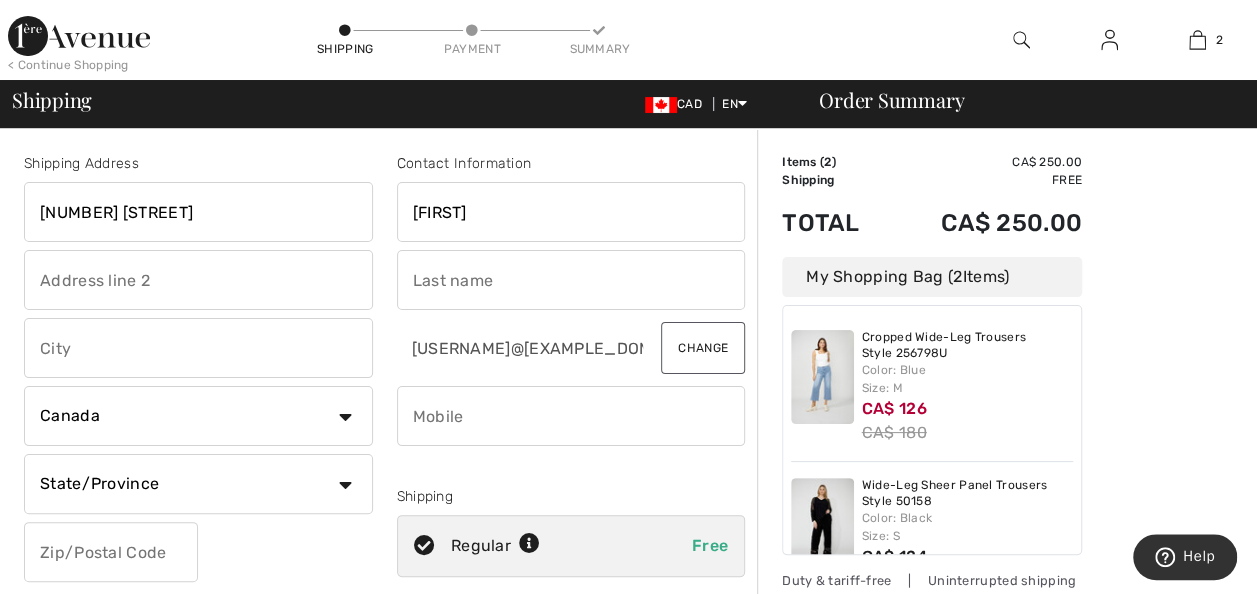 type on "[CITY]" 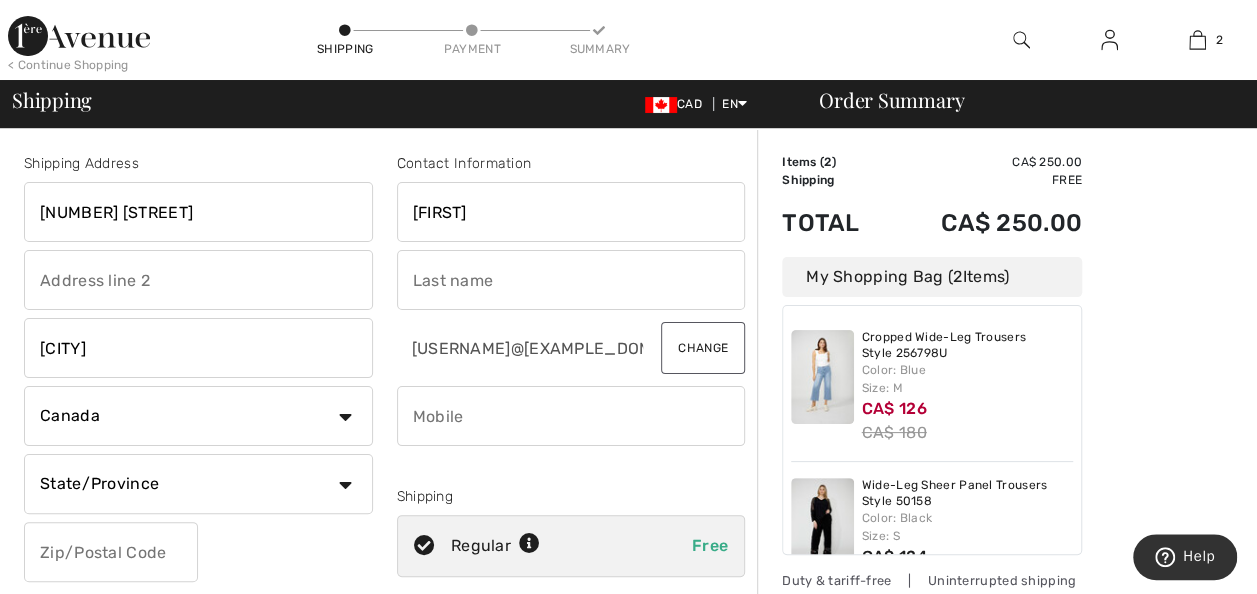 select on "ON" 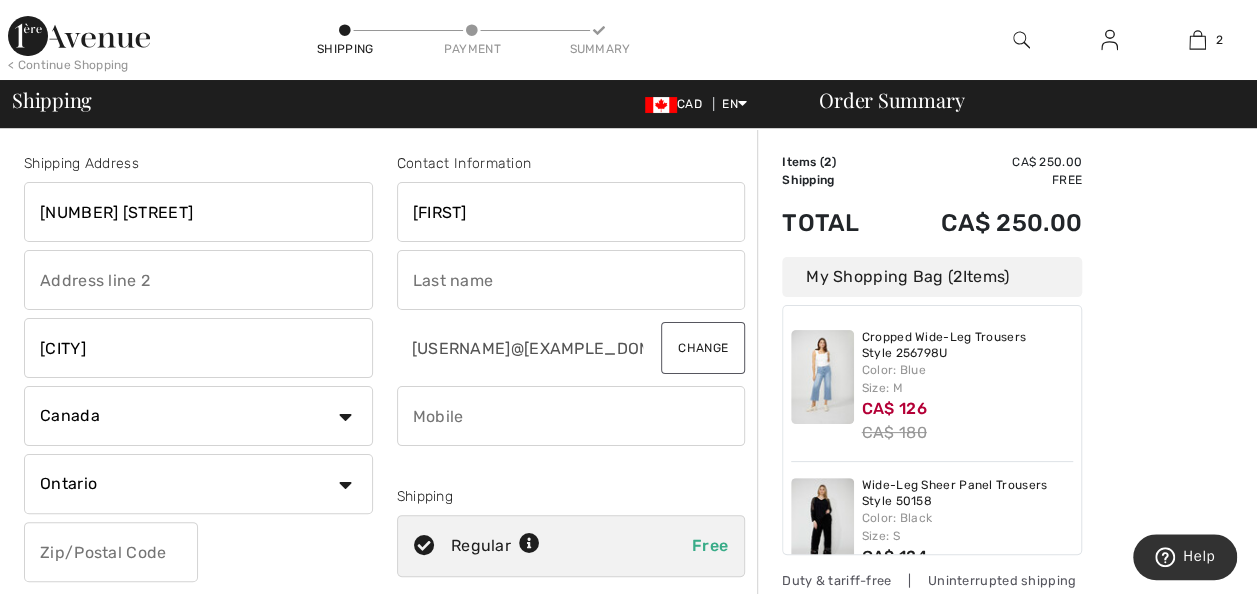 type on "[POSTAL_CODE]" 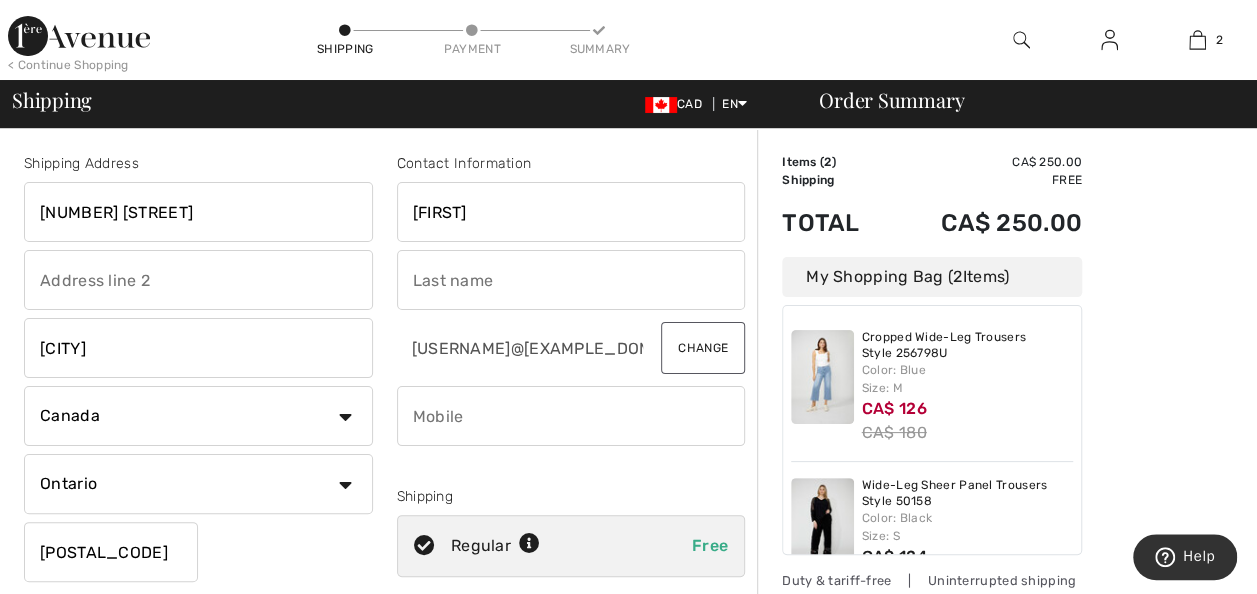 type on "RICHARD" 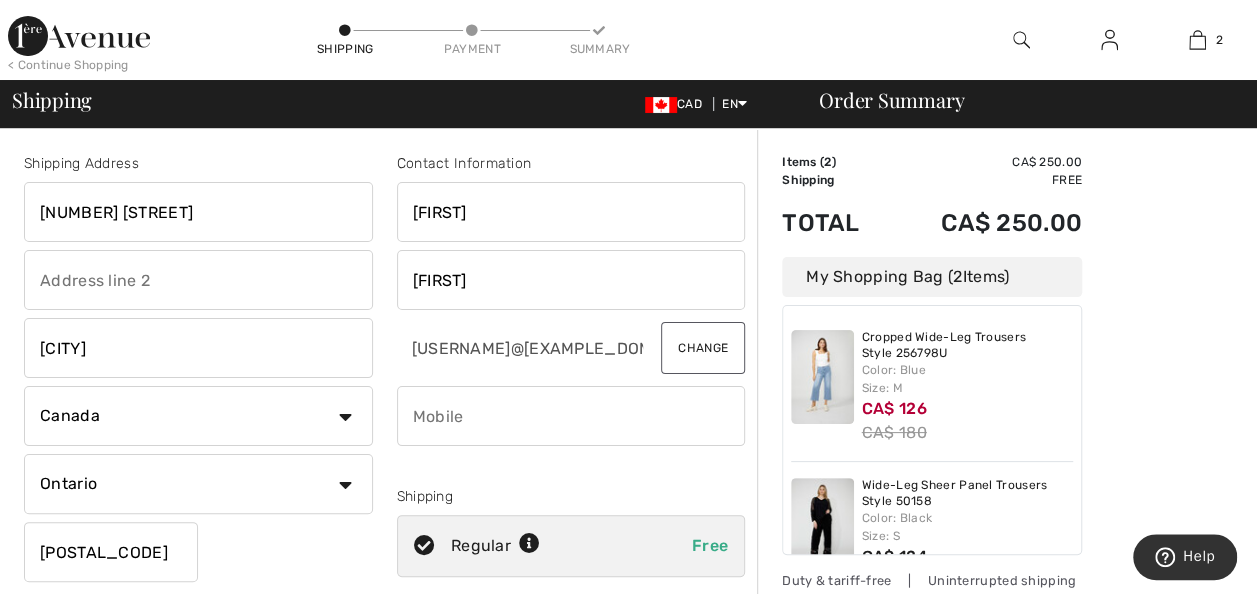 type on "9057415059" 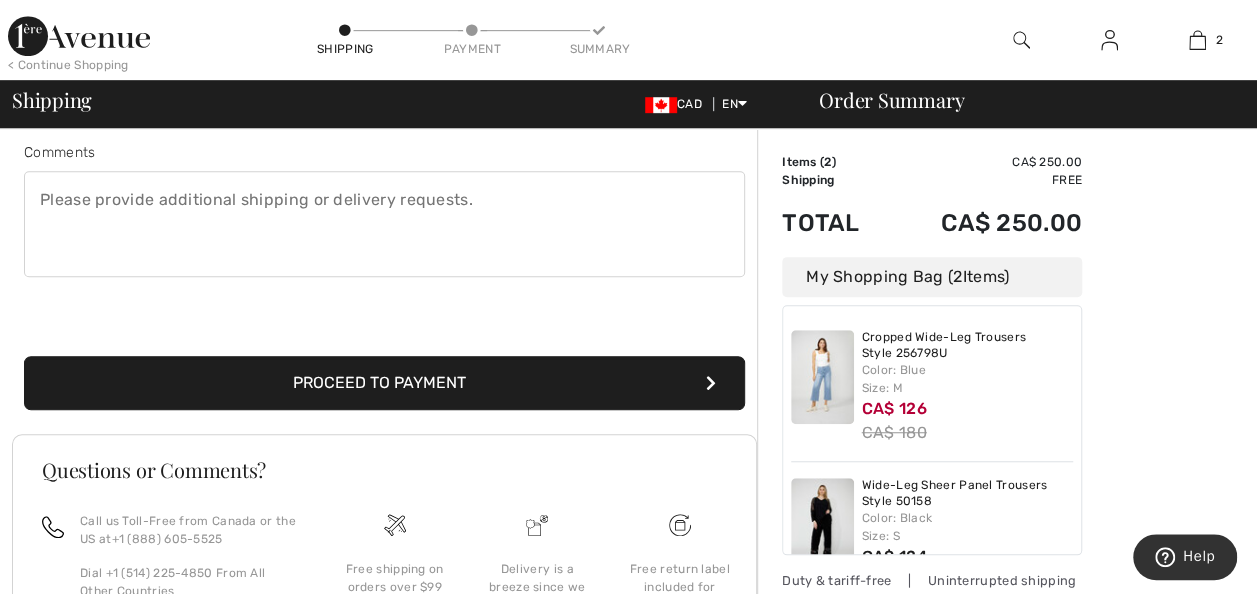 scroll, scrollTop: 561, scrollLeft: 0, axis: vertical 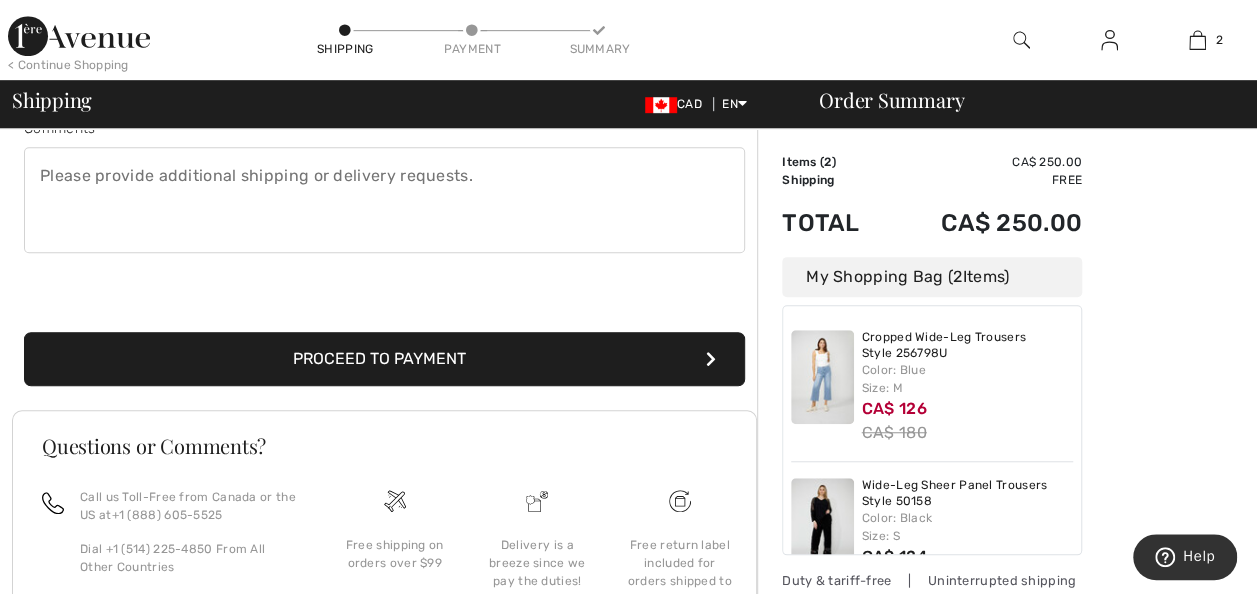 click at bounding box center [711, 359] 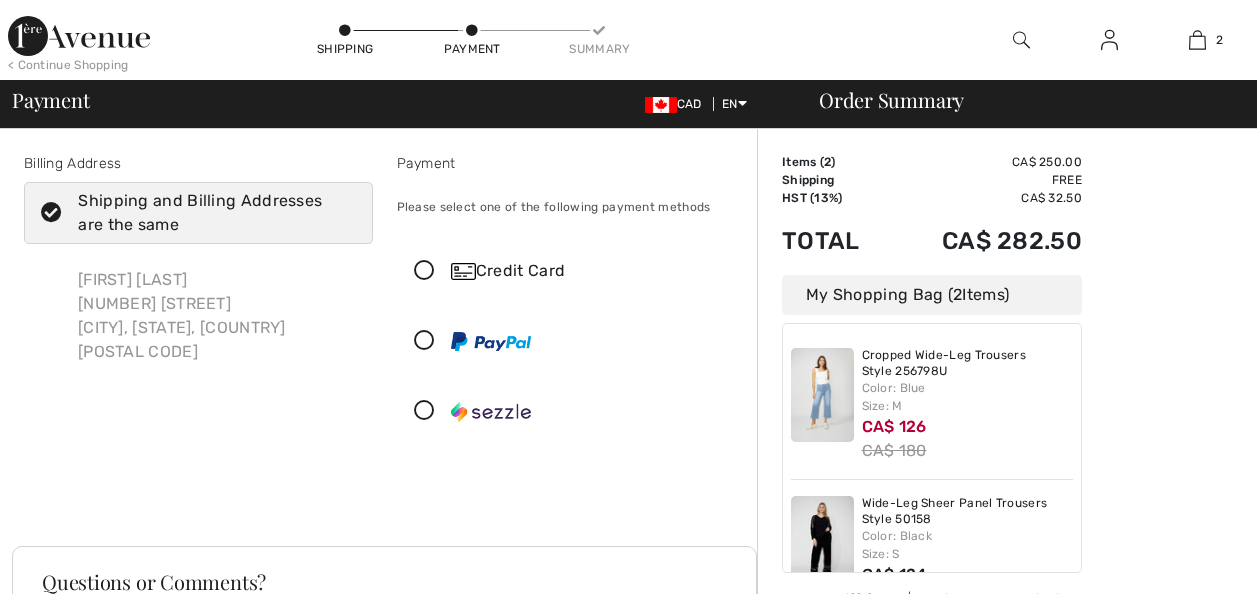 scroll, scrollTop: 0, scrollLeft: 0, axis: both 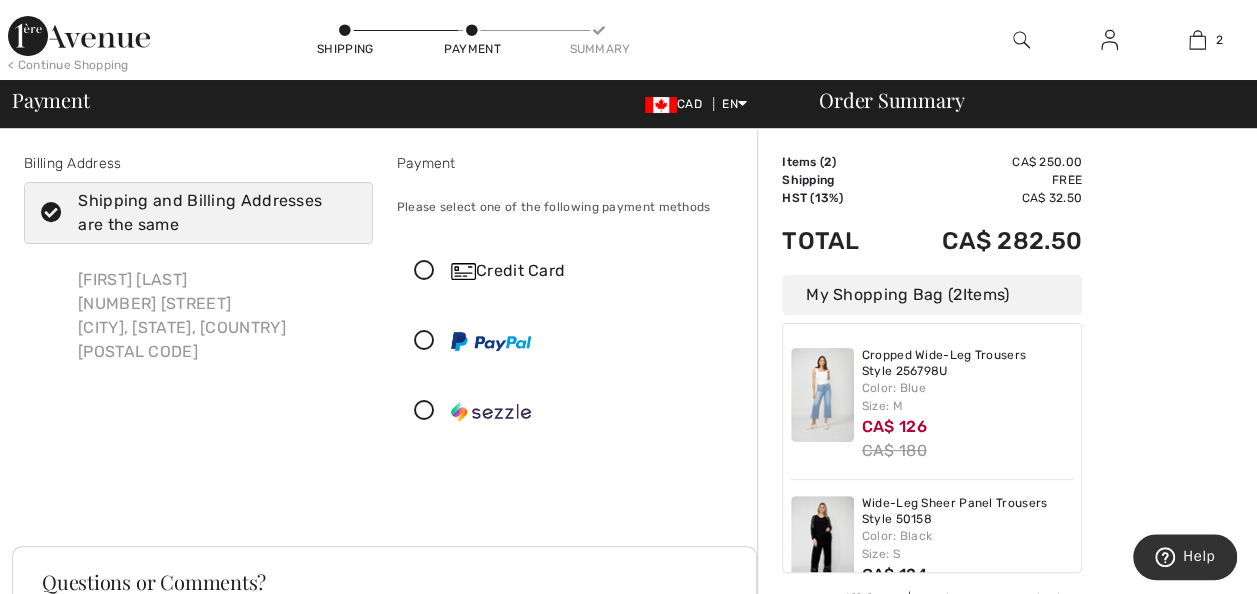 click at bounding box center (424, 271) 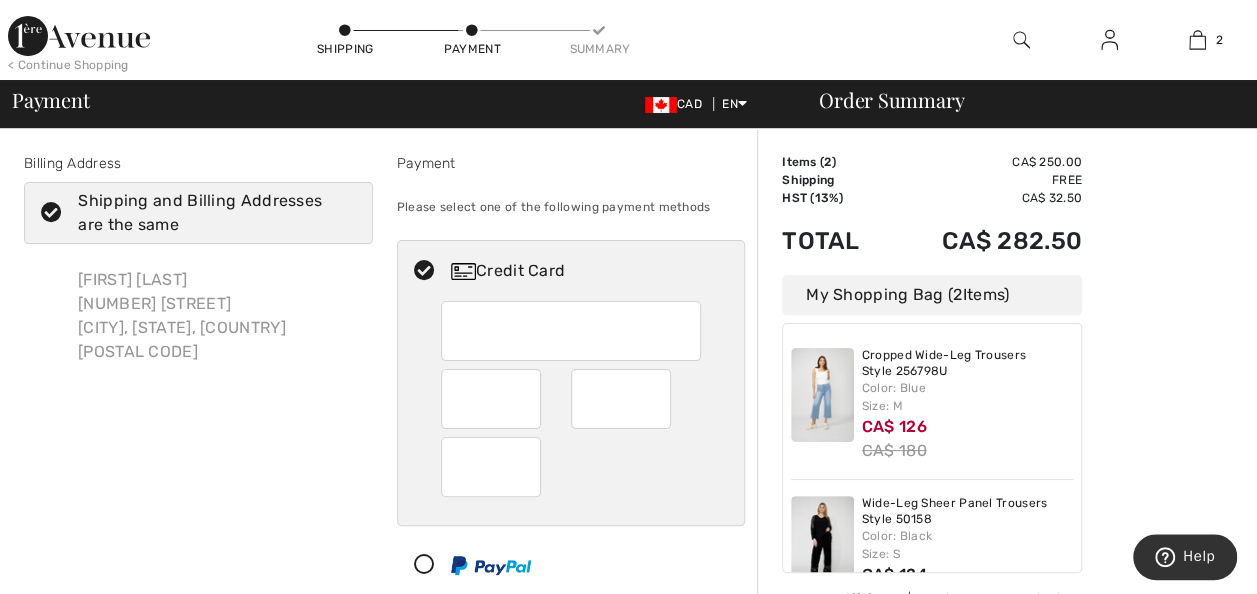 click at bounding box center (571, 331) 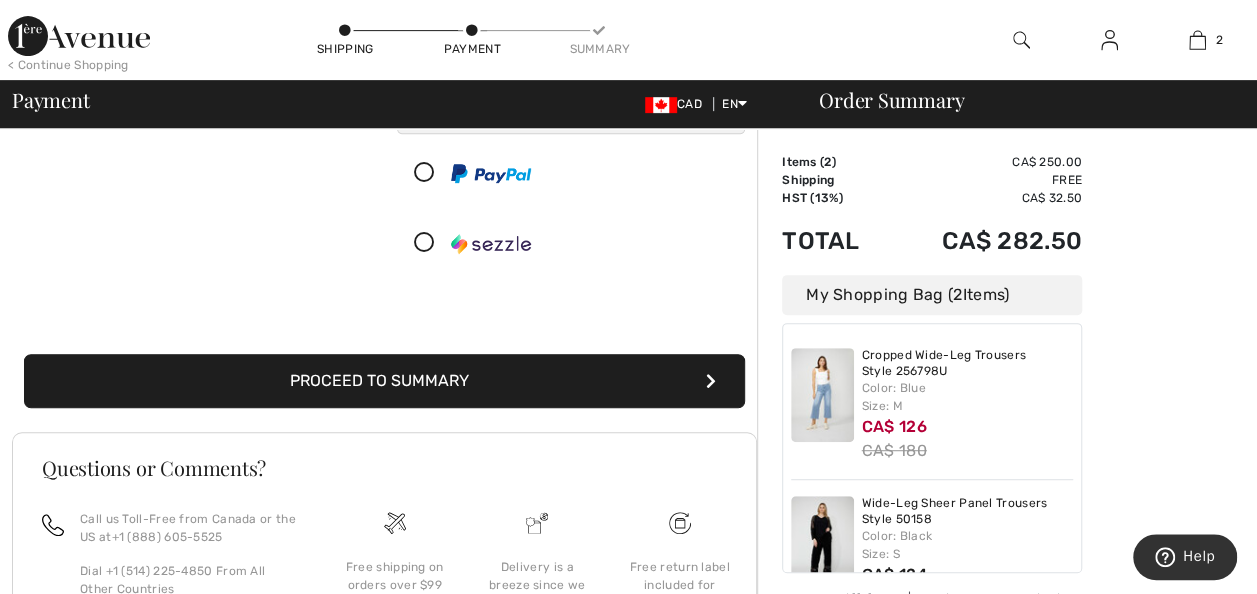 scroll, scrollTop: 394, scrollLeft: 0, axis: vertical 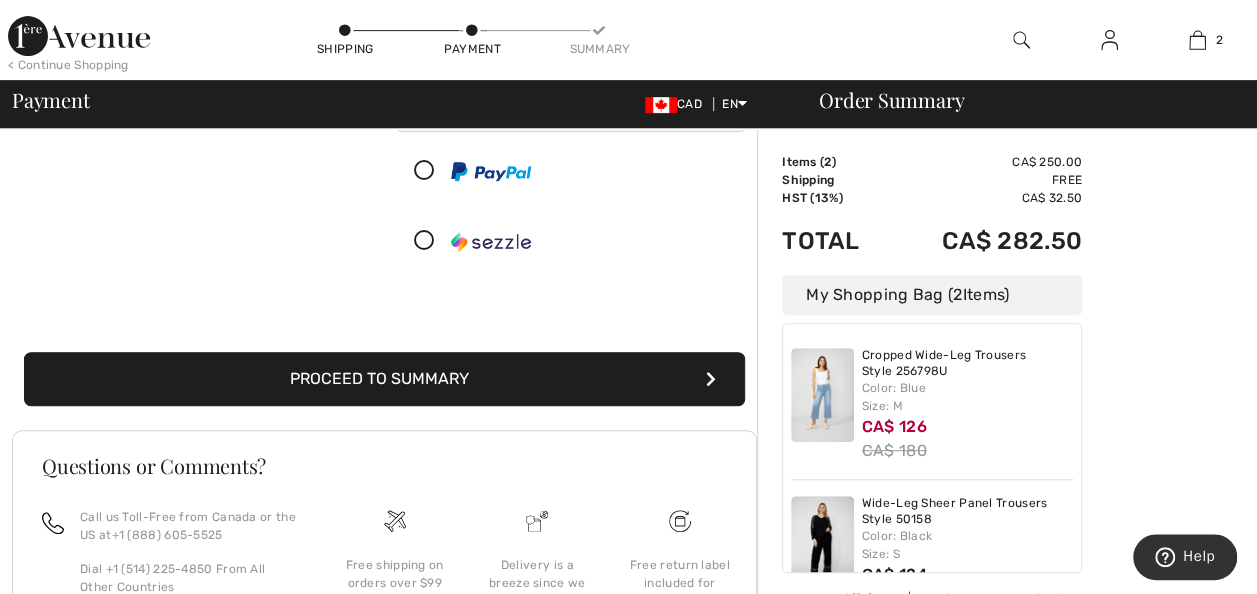 click at bounding box center [711, 379] 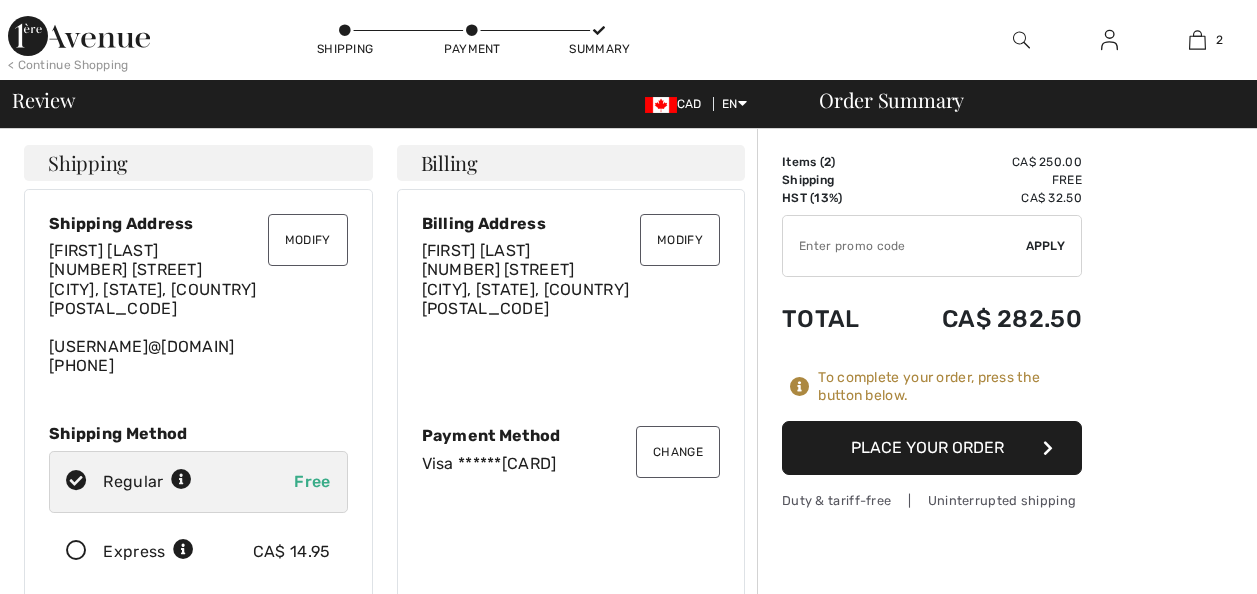 scroll, scrollTop: 0, scrollLeft: 0, axis: both 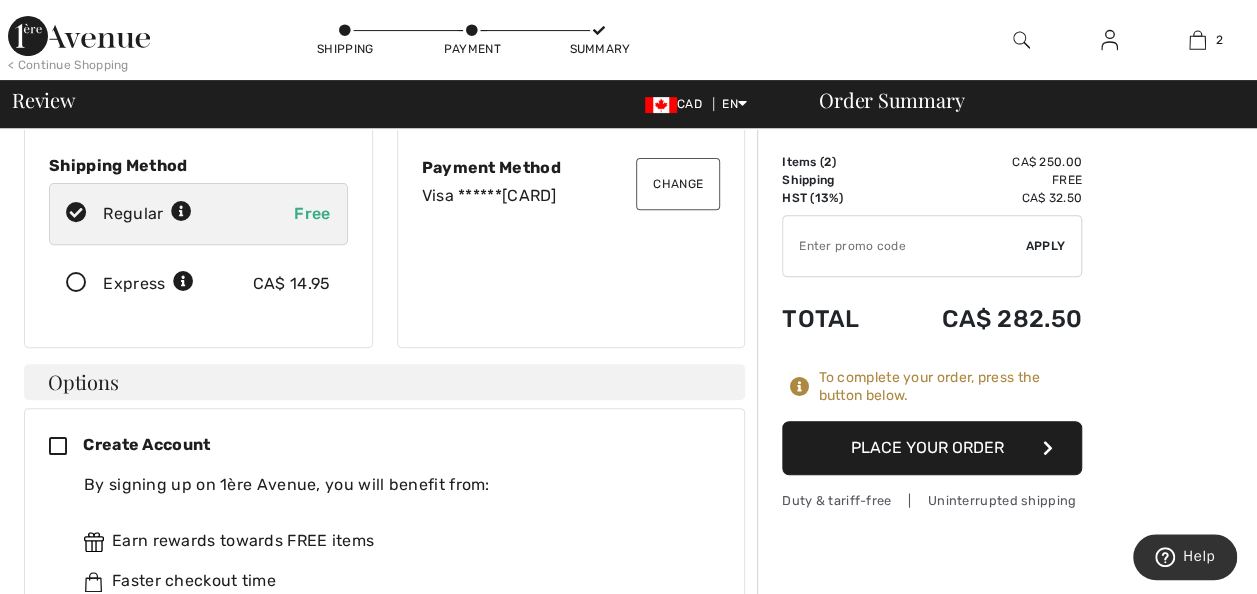 click at bounding box center (1048, 448) 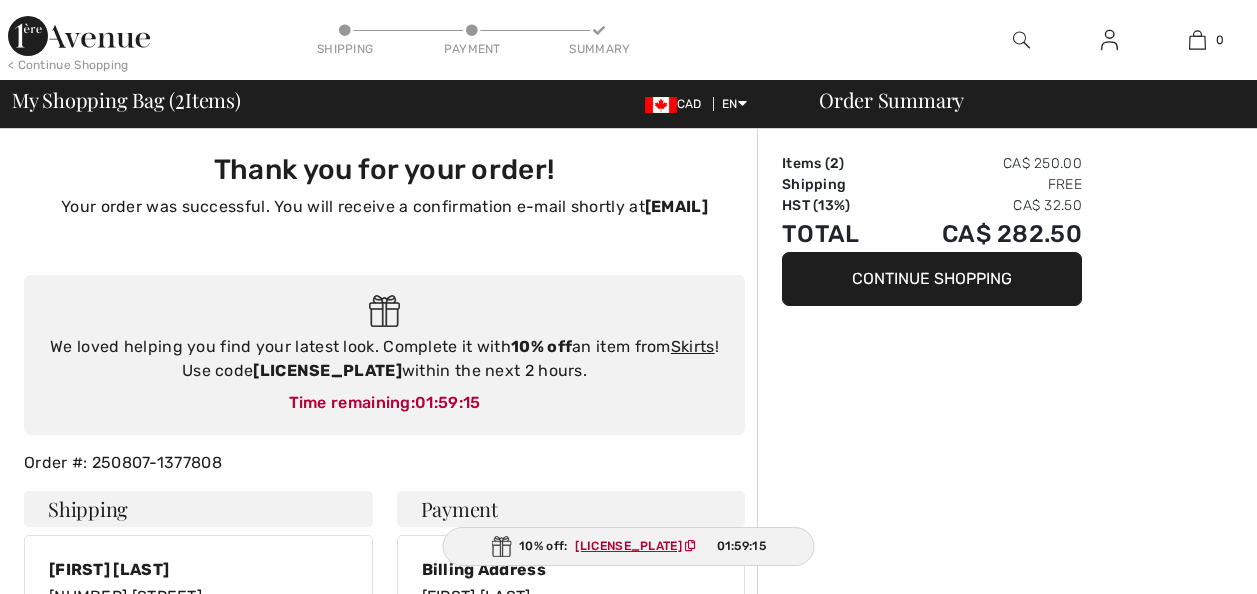 scroll, scrollTop: 519, scrollLeft: 0, axis: vertical 